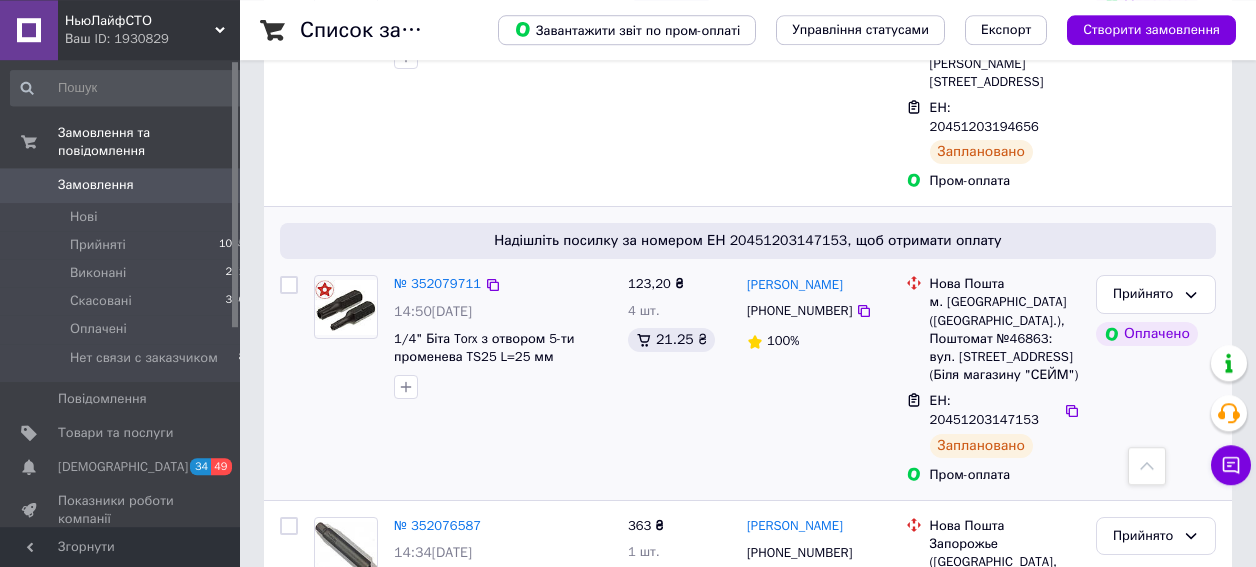 scroll, scrollTop: 640, scrollLeft: 0, axis: vertical 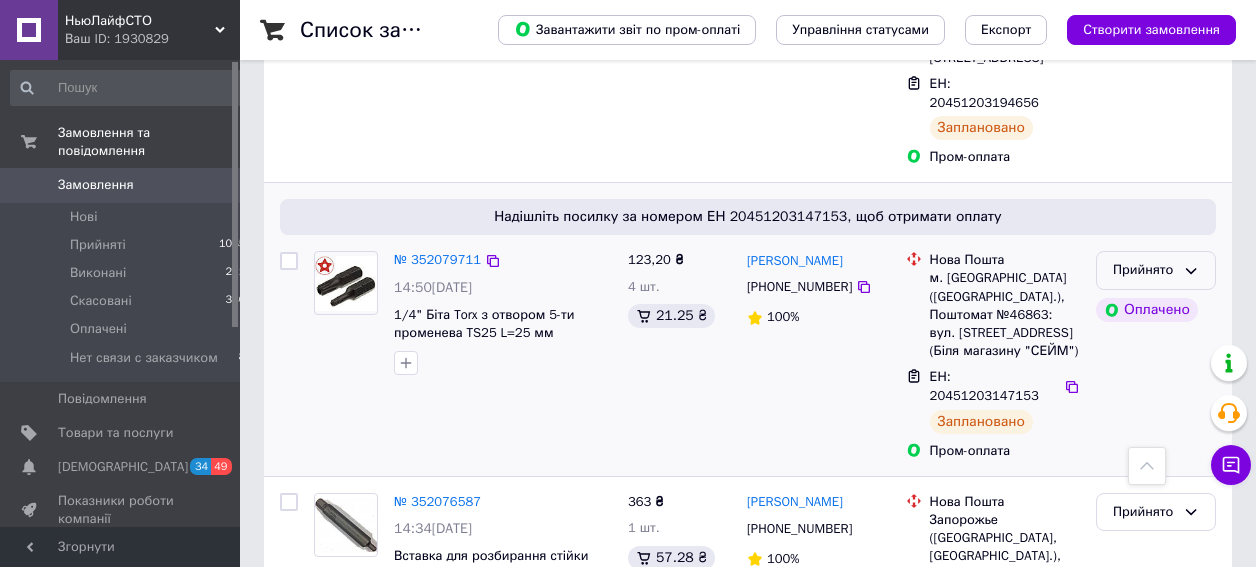 click 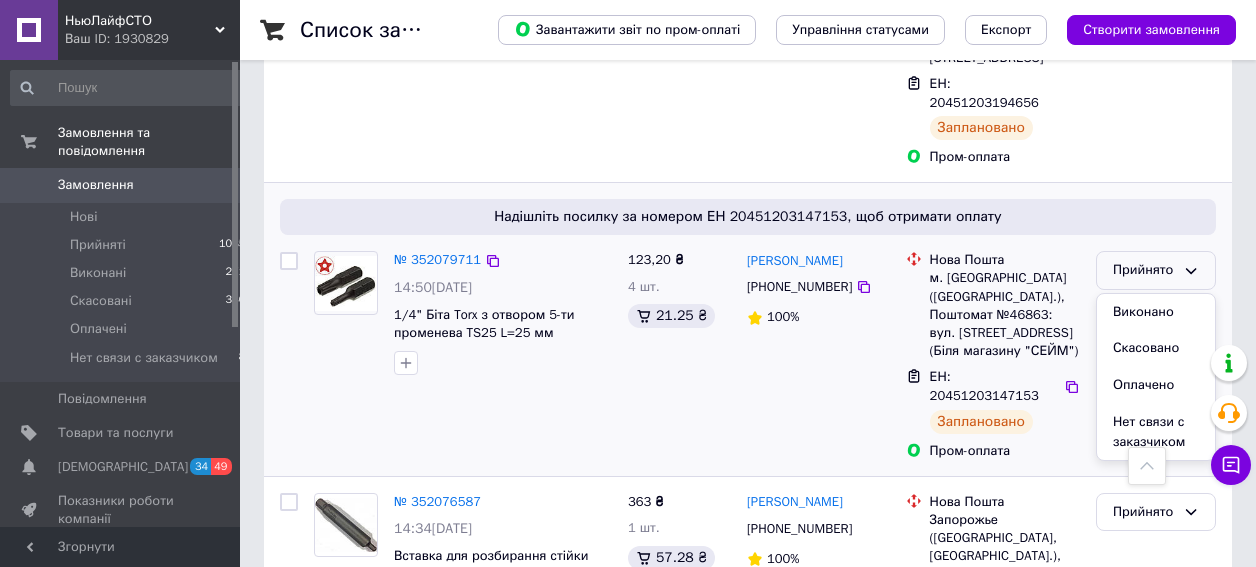 click on "Виконано" at bounding box center (1156, 312) 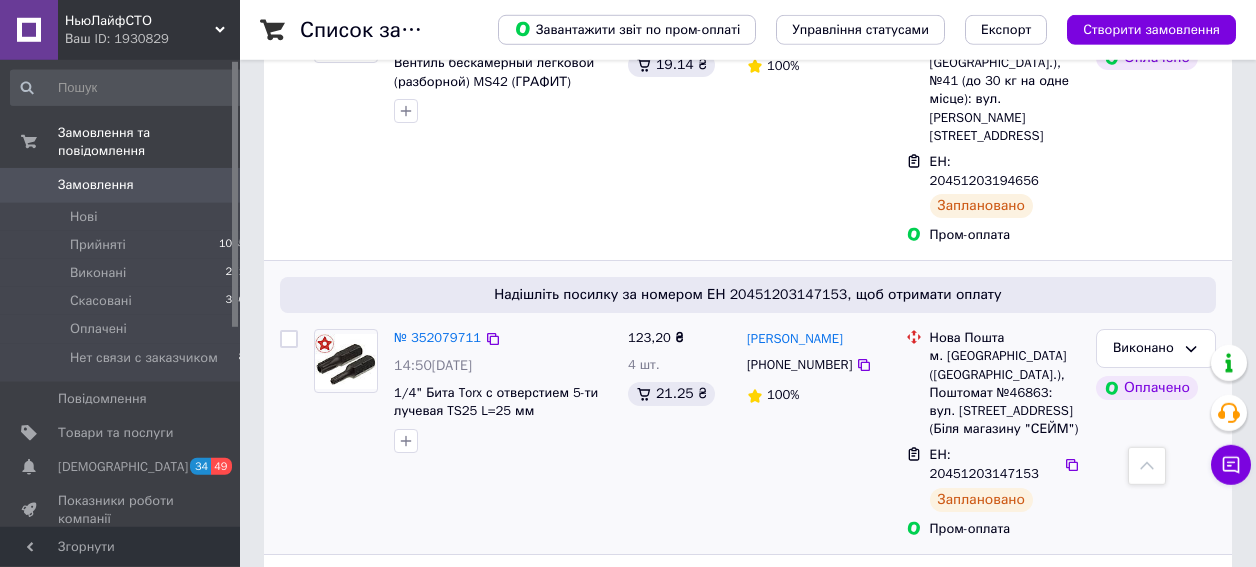 scroll, scrollTop: 560, scrollLeft: 0, axis: vertical 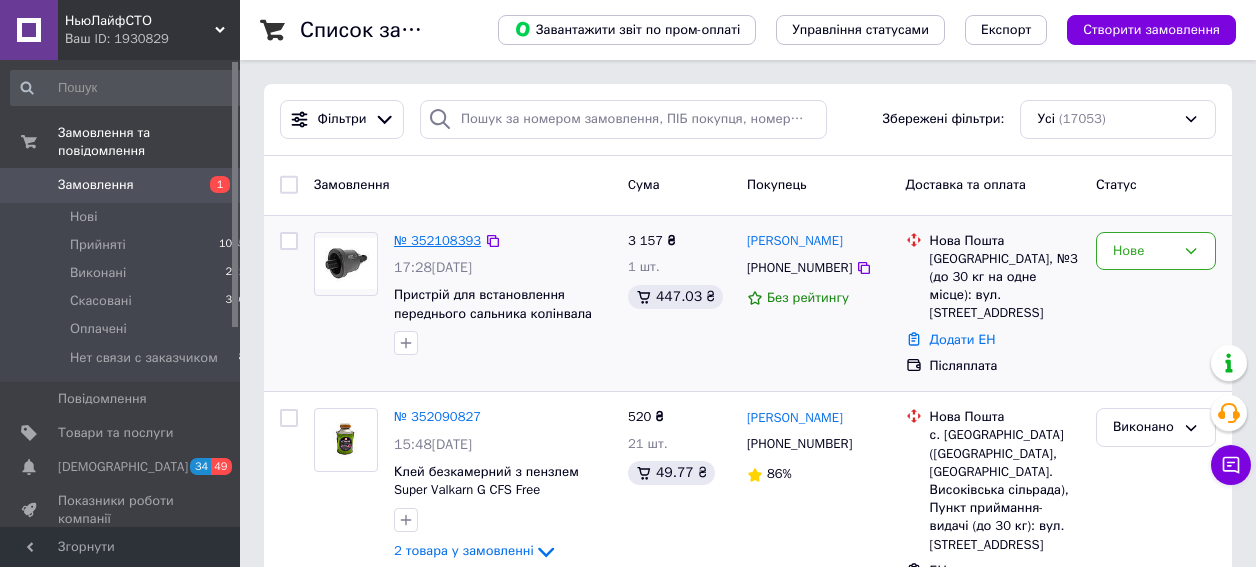 click on "№ 352108393" at bounding box center (437, 240) 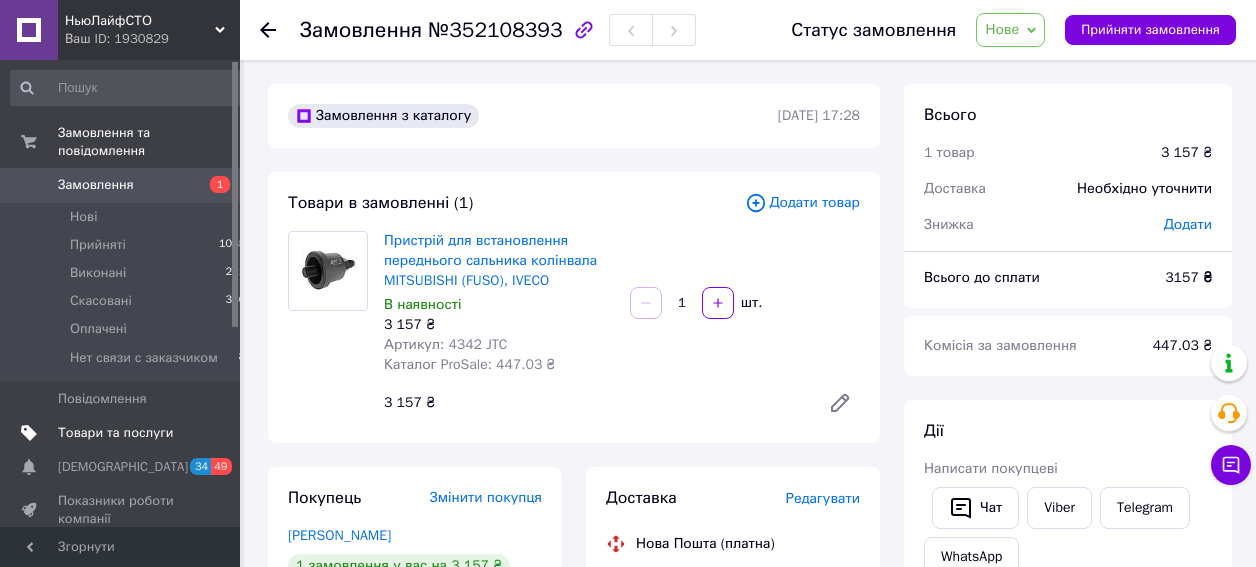 click on "Товари та послуги" at bounding box center (115, 433) 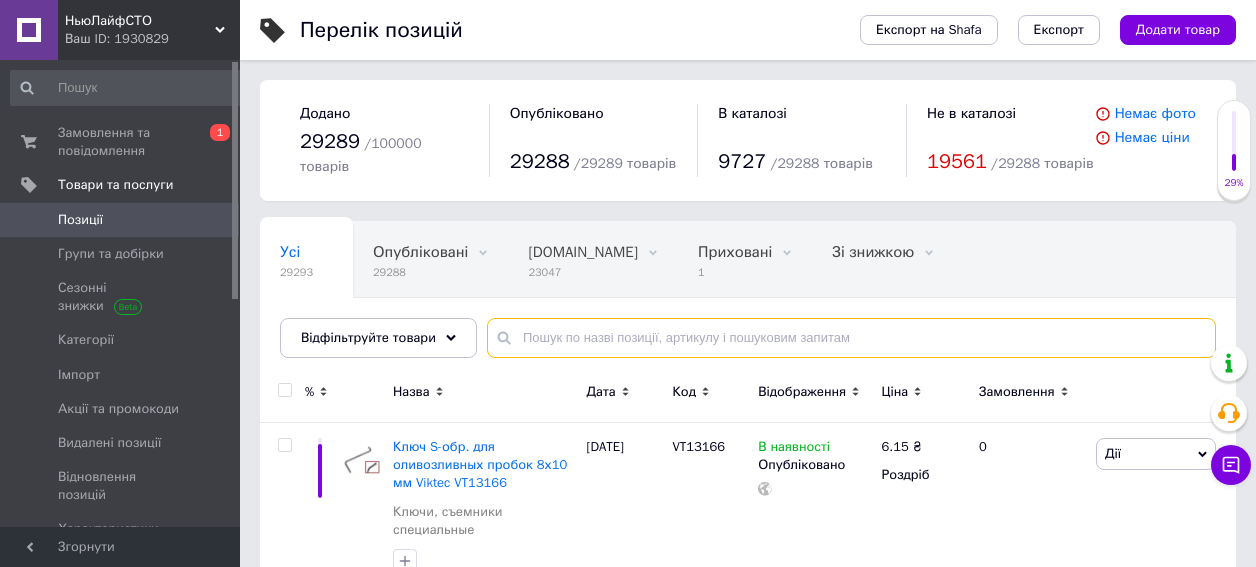click at bounding box center (851, 338) 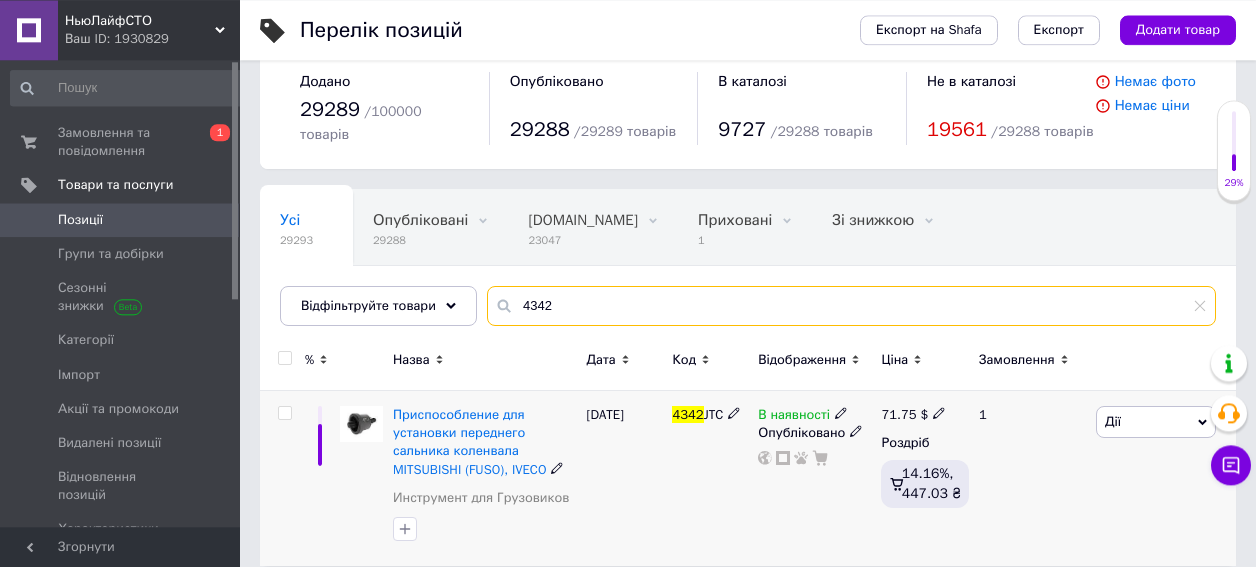 scroll, scrollTop: 51, scrollLeft: 0, axis: vertical 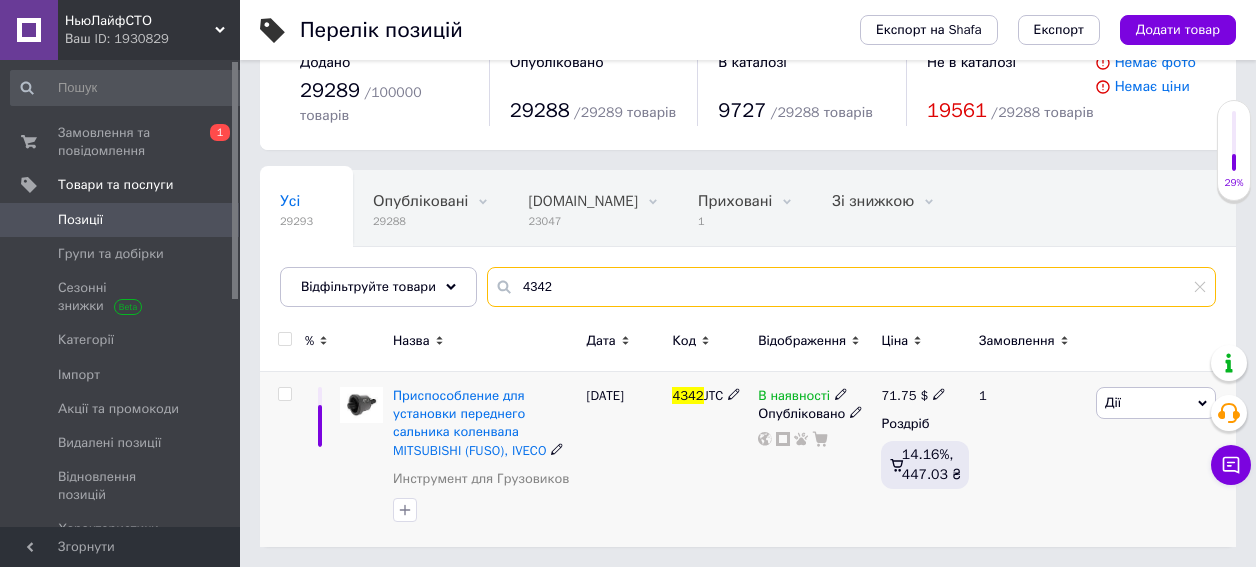 type on "4342" 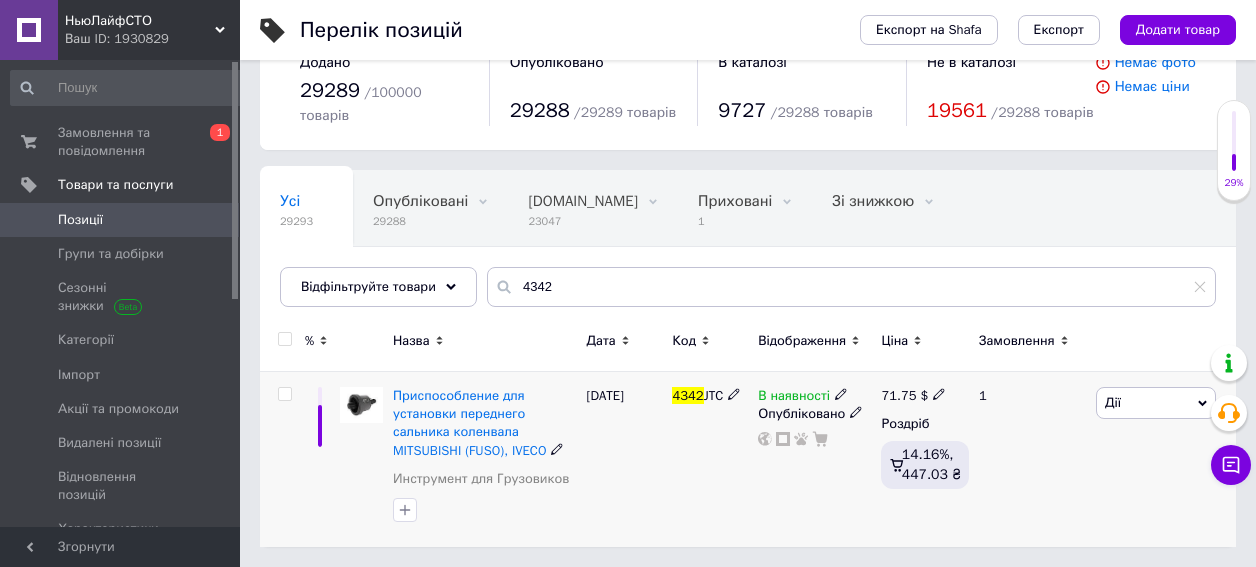 click 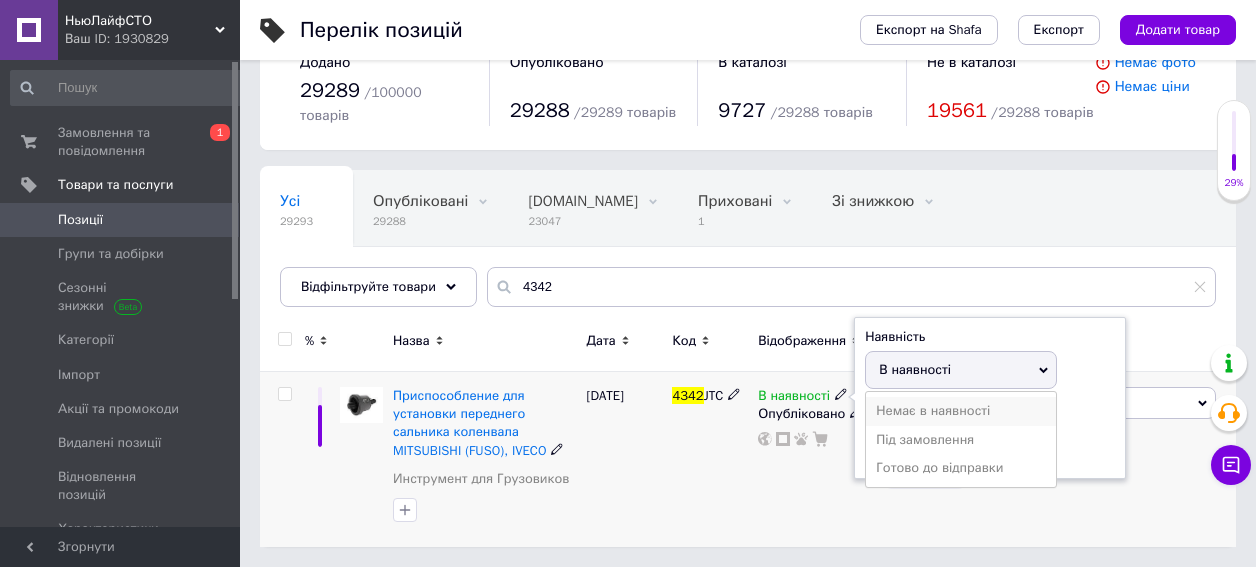 click on "Немає в наявності" at bounding box center [961, 411] 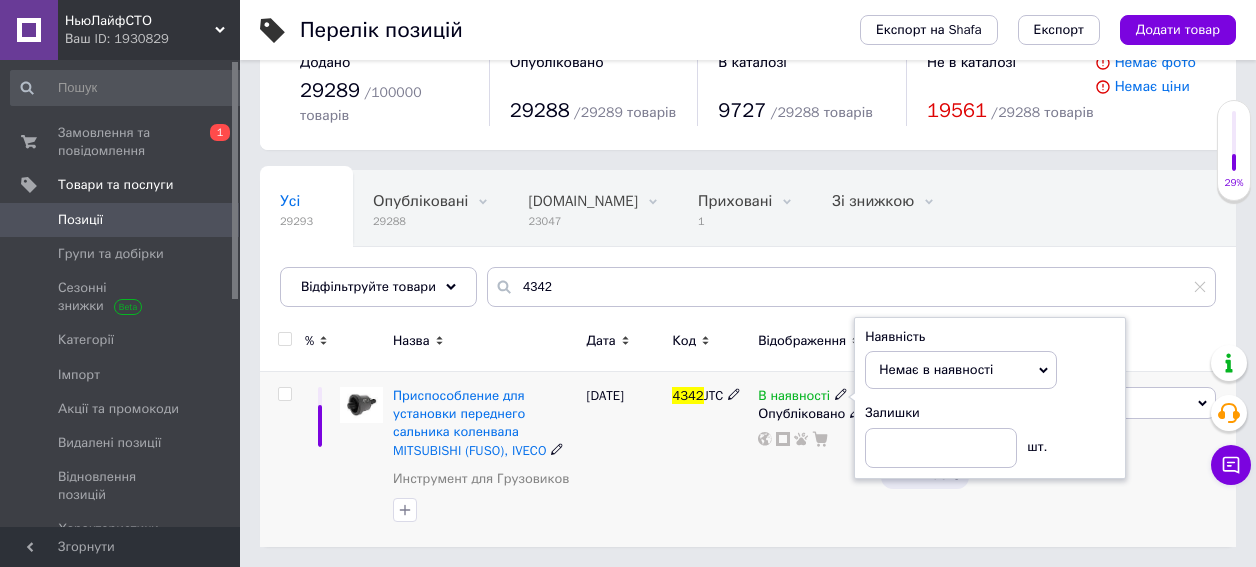 click on "4342  JTC" at bounding box center [710, 459] 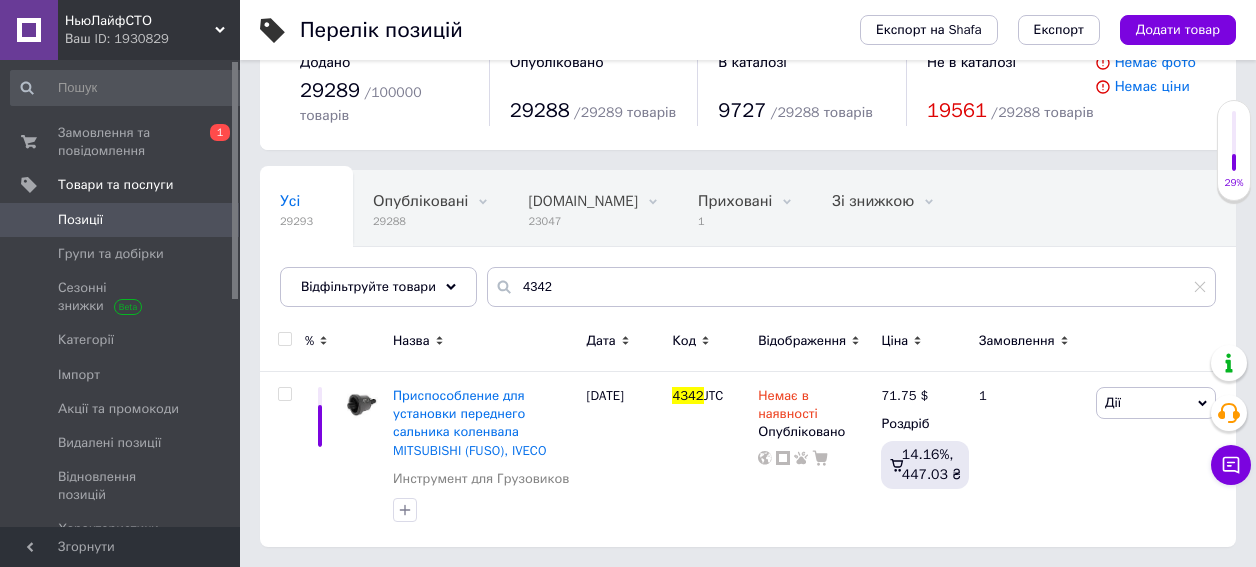 scroll, scrollTop: 32, scrollLeft: 0, axis: vertical 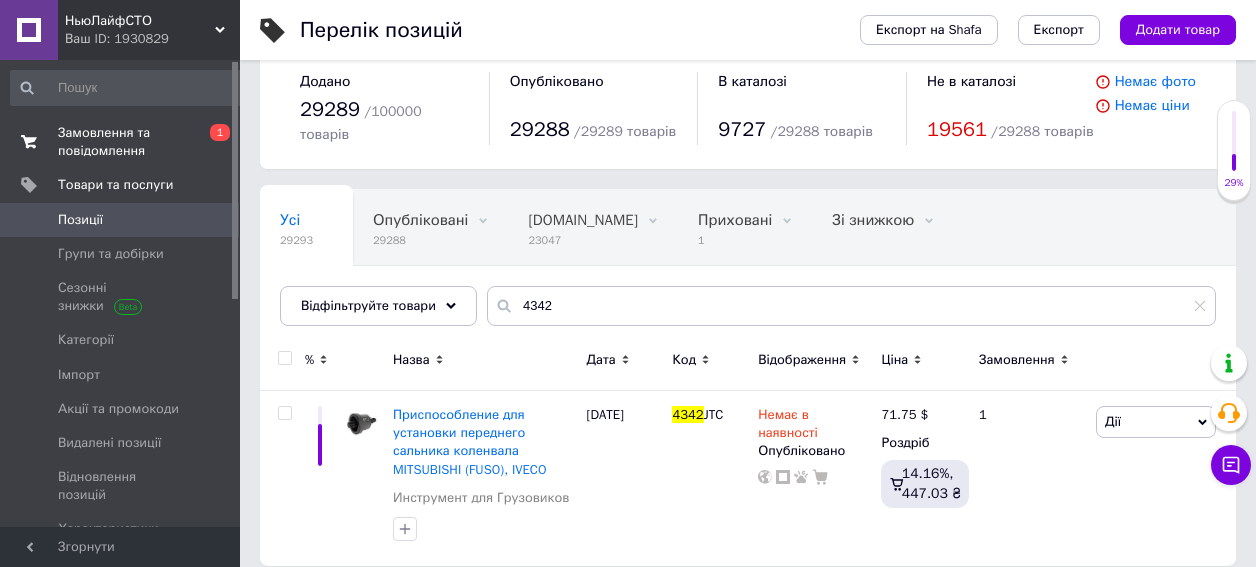 click on "Замовлення та повідомлення" at bounding box center [121, 142] 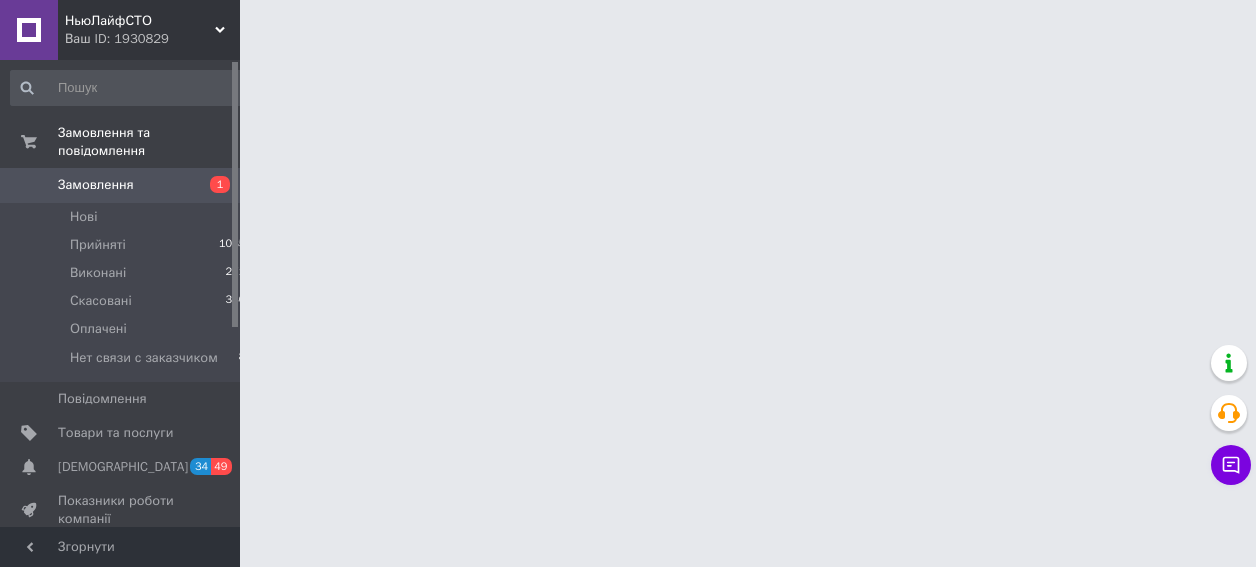 scroll, scrollTop: 0, scrollLeft: 0, axis: both 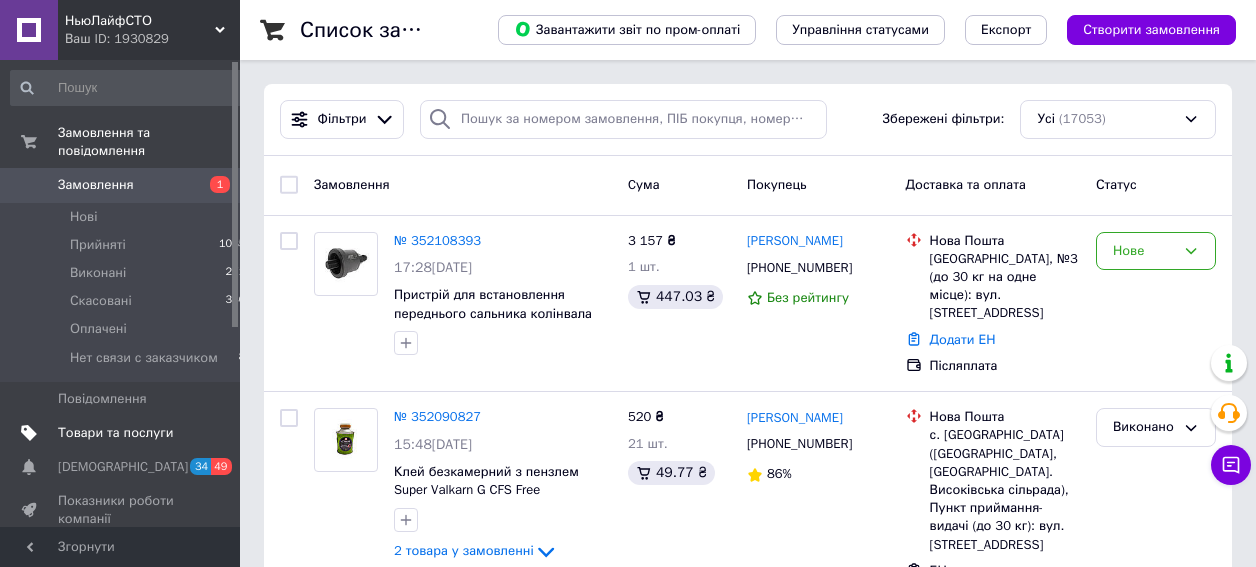 click on "Товари та послуги" at bounding box center [115, 433] 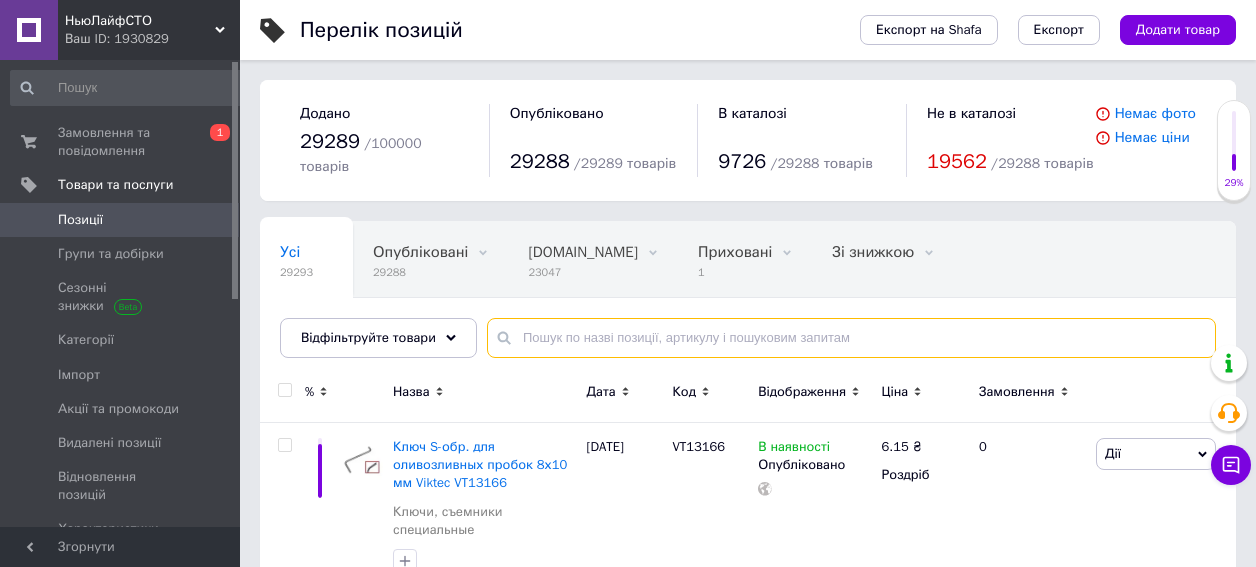 click at bounding box center (851, 338) 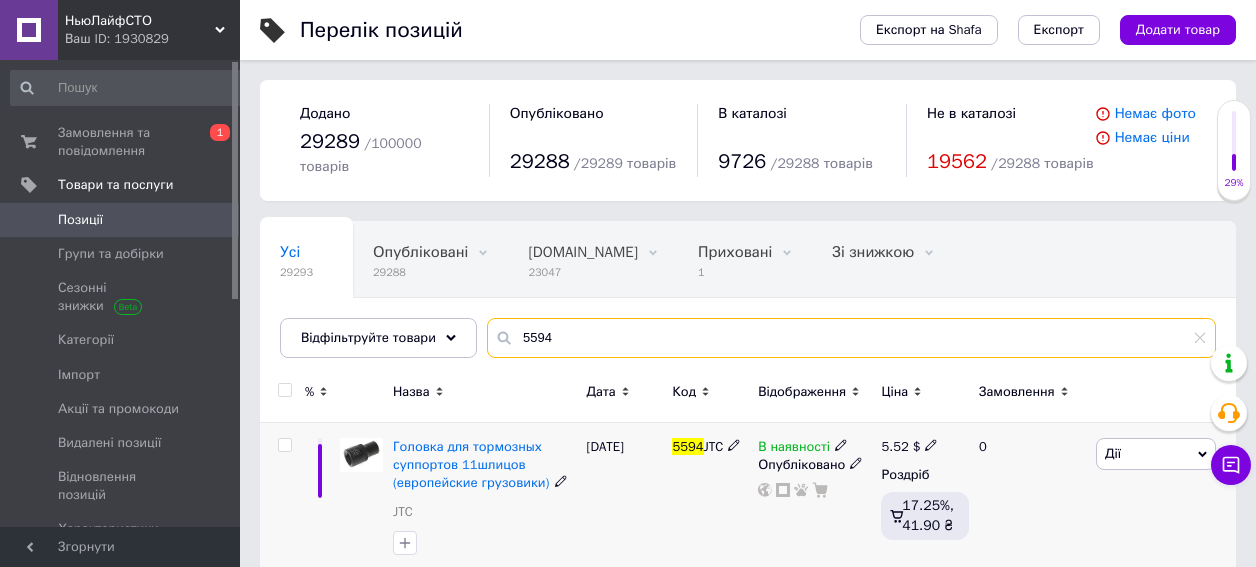 type on "5594" 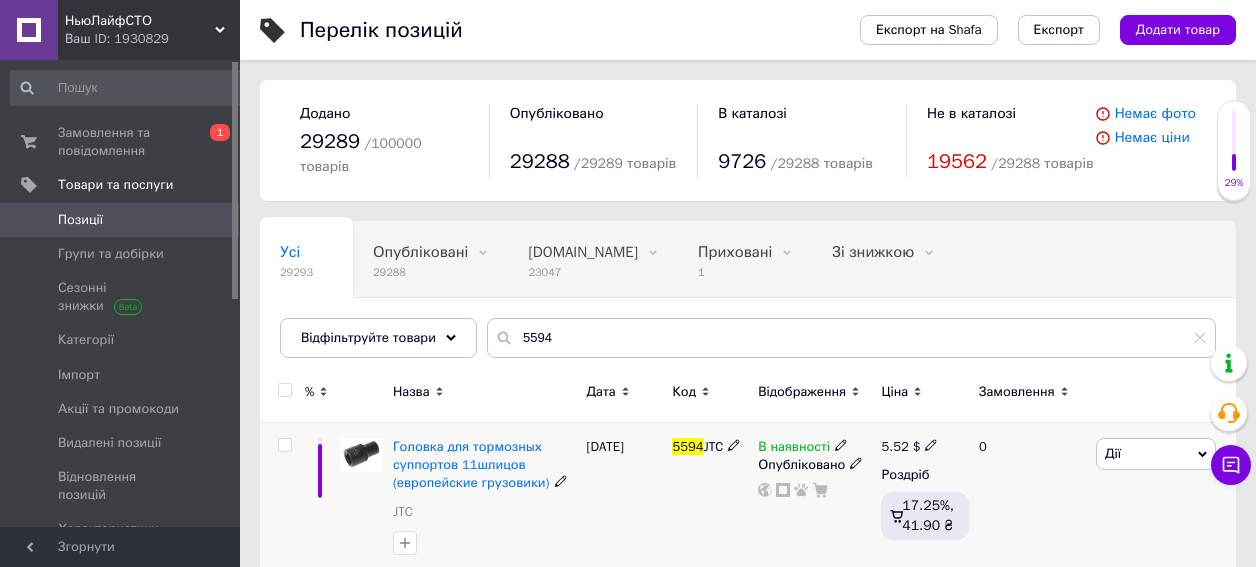 click on "В наявності" at bounding box center [803, 447] 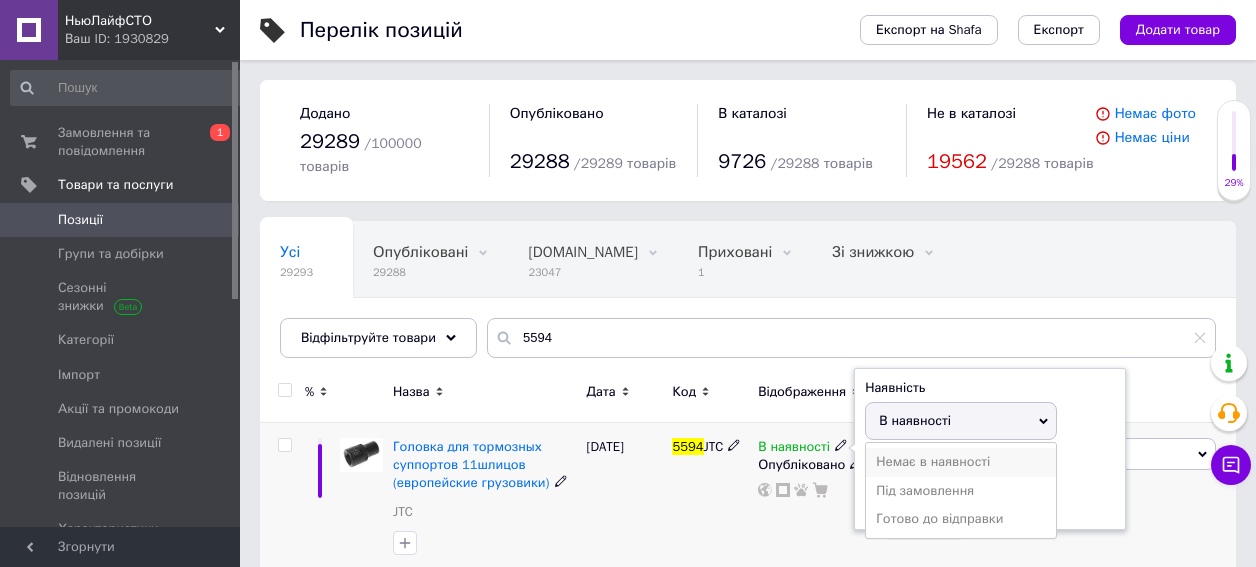 click on "Немає в наявності" at bounding box center (961, 462) 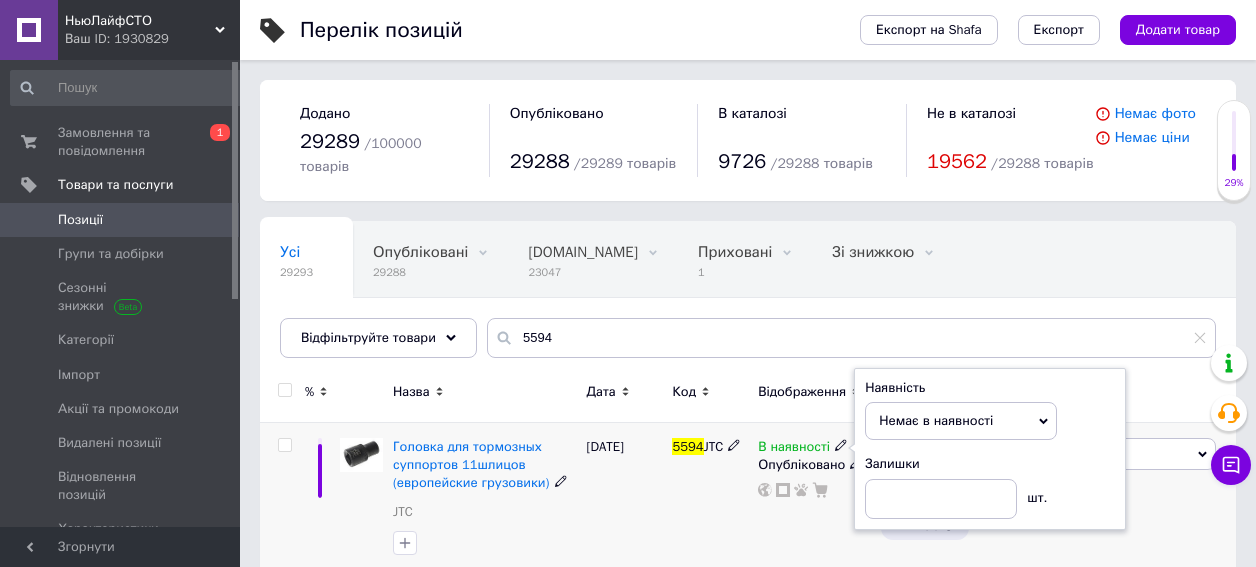 click on "В наявності Наявність Немає в наявності В наявності Під замовлення Готово до відправки Залишки шт. Опубліковано" at bounding box center [814, 501] 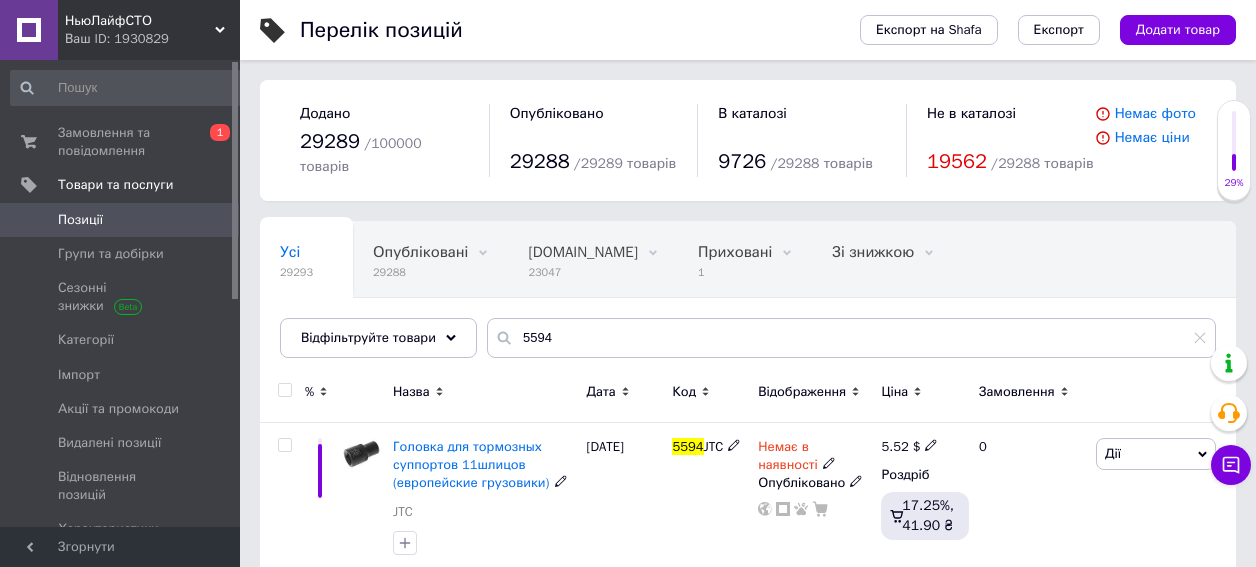 click on "Немає в наявності" at bounding box center [788, 458] 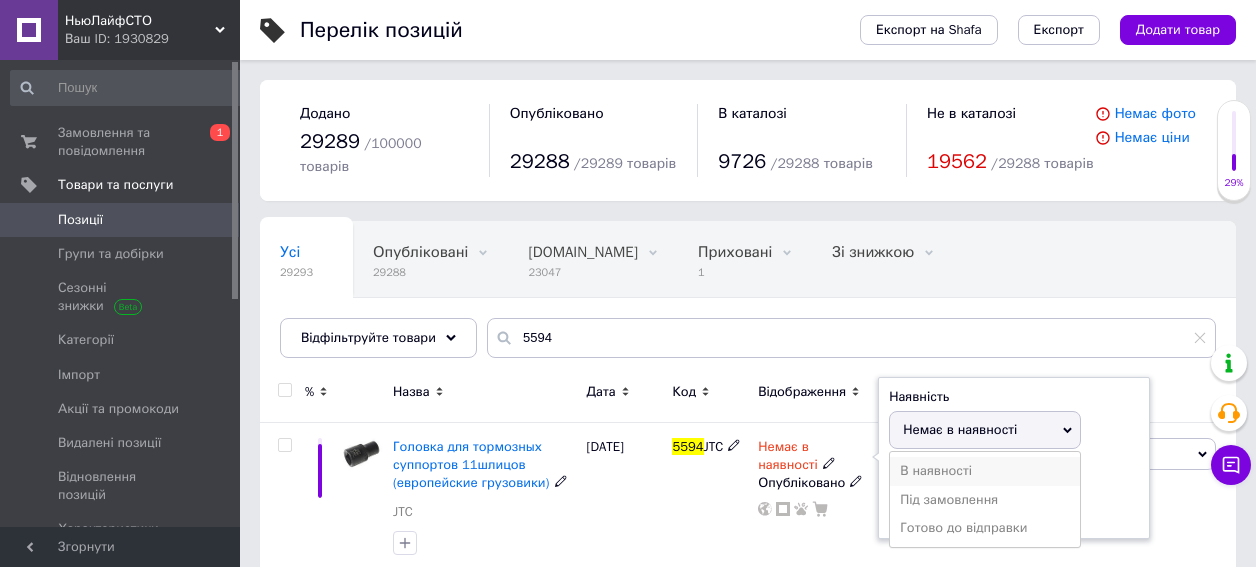 click on "В наявності" at bounding box center [985, 471] 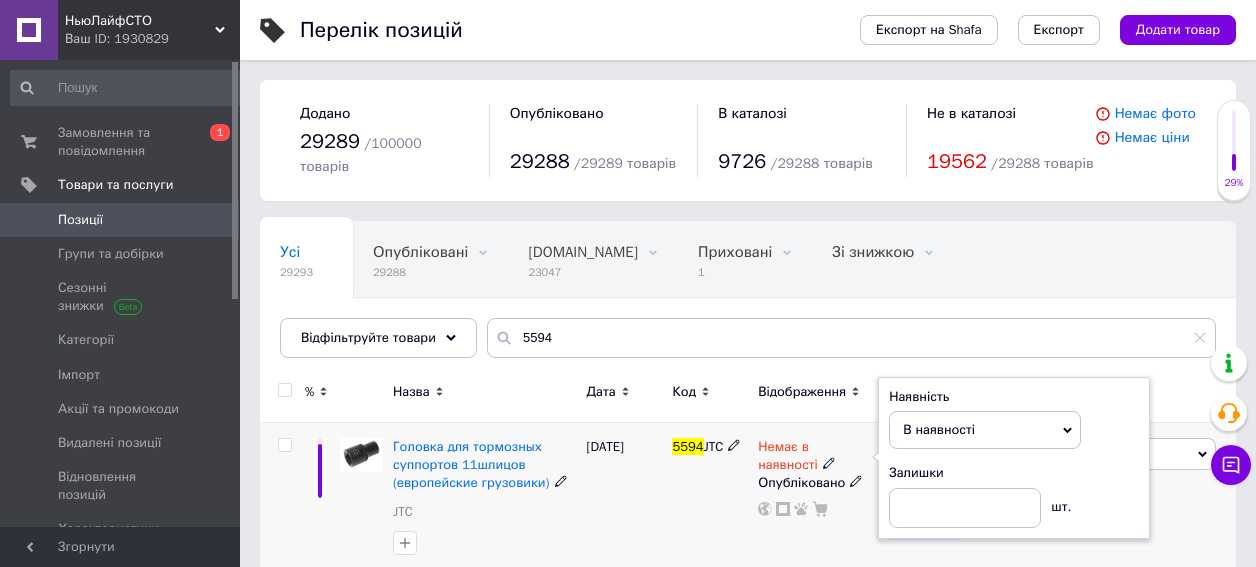 click on "5594  JTC" at bounding box center [710, 501] 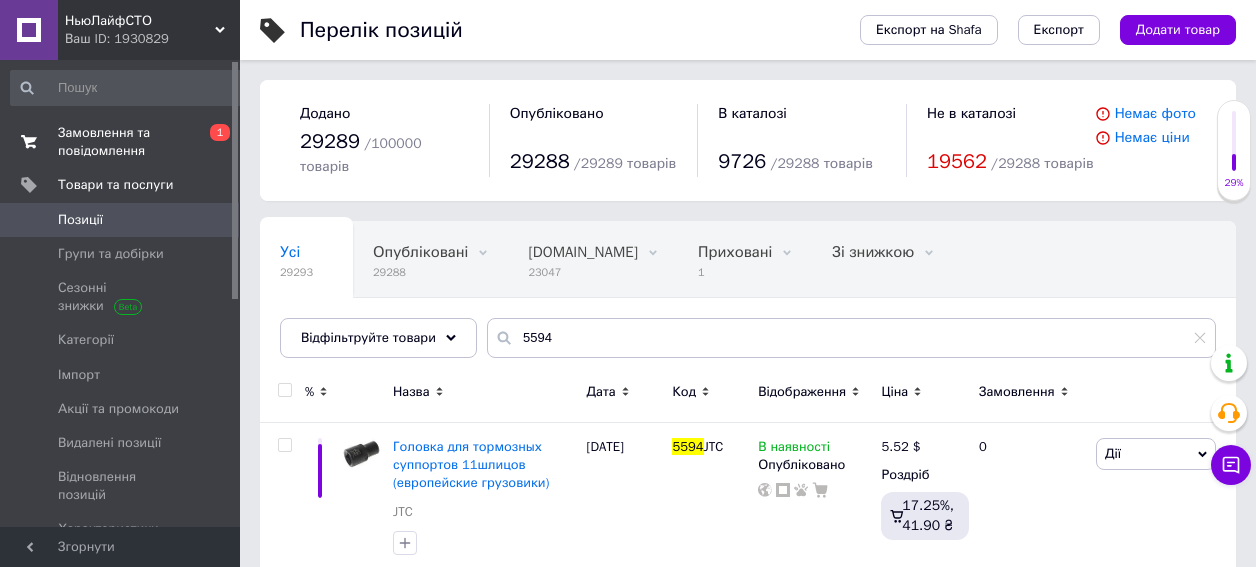 drag, startPoint x: 87, startPoint y: 132, endPoint x: 190, endPoint y: 142, distance: 103.4843 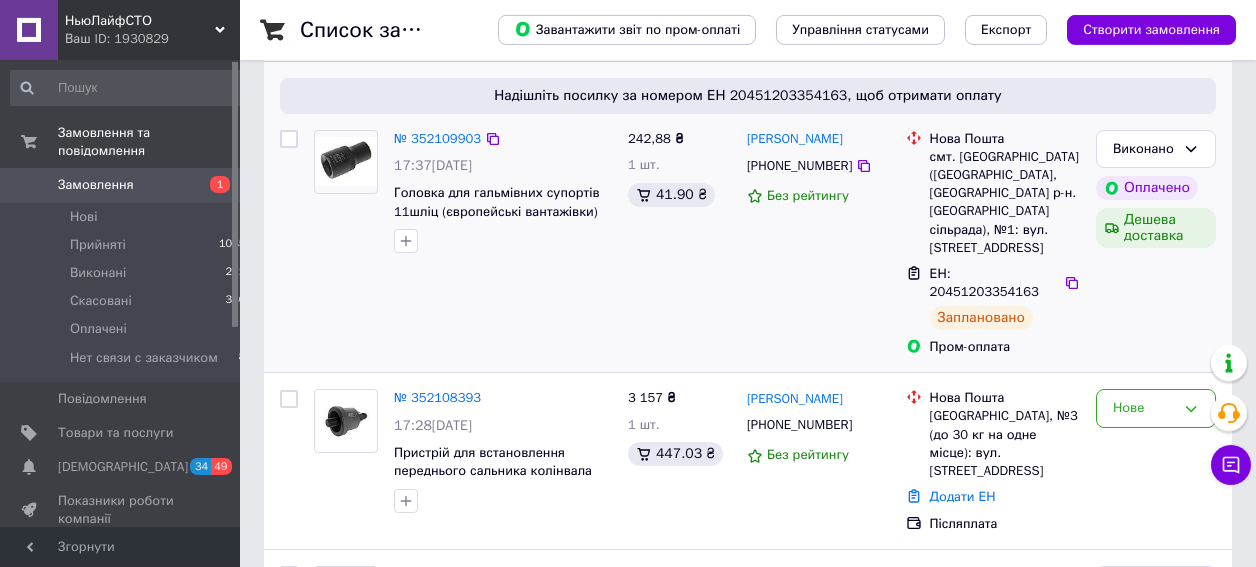 scroll, scrollTop: 160, scrollLeft: 0, axis: vertical 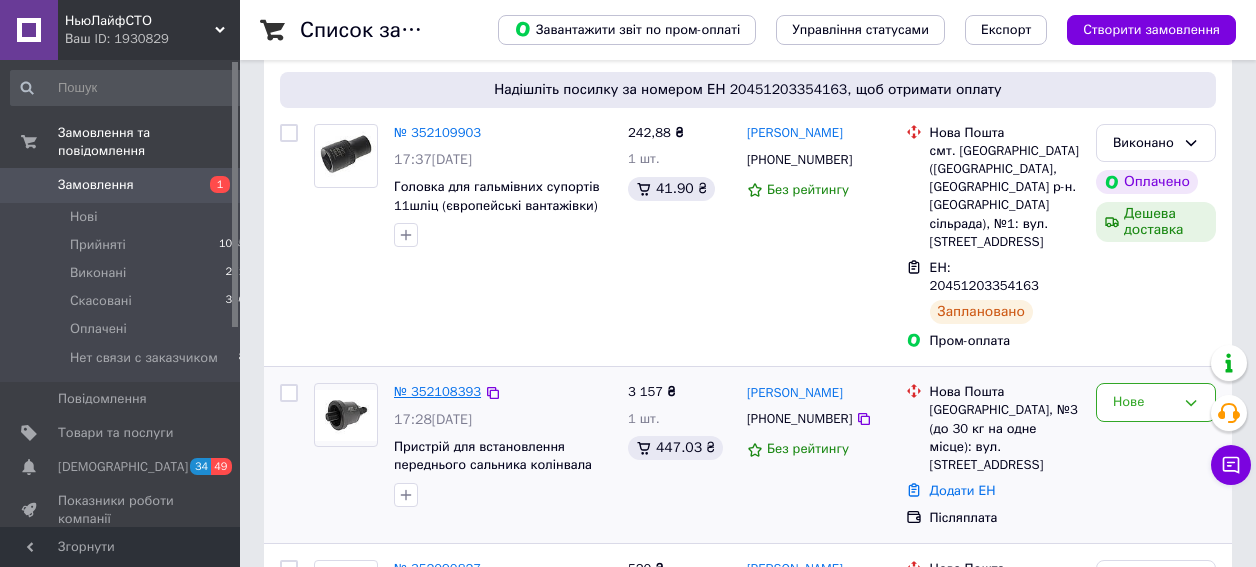 click on "№ 352108393" at bounding box center (437, 391) 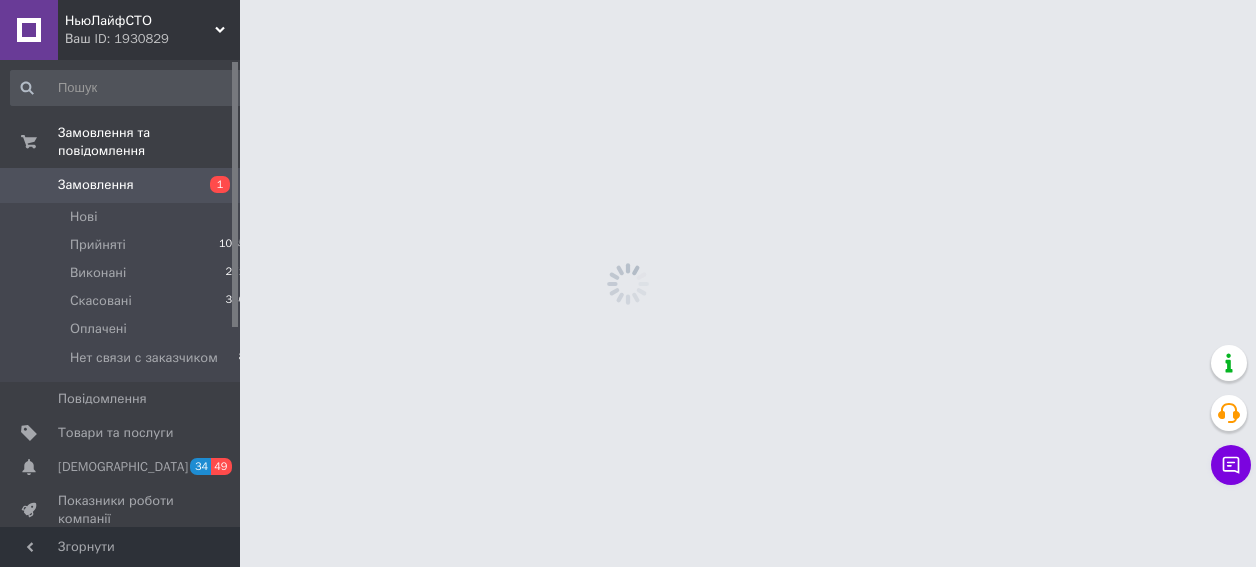 scroll, scrollTop: 0, scrollLeft: 0, axis: both 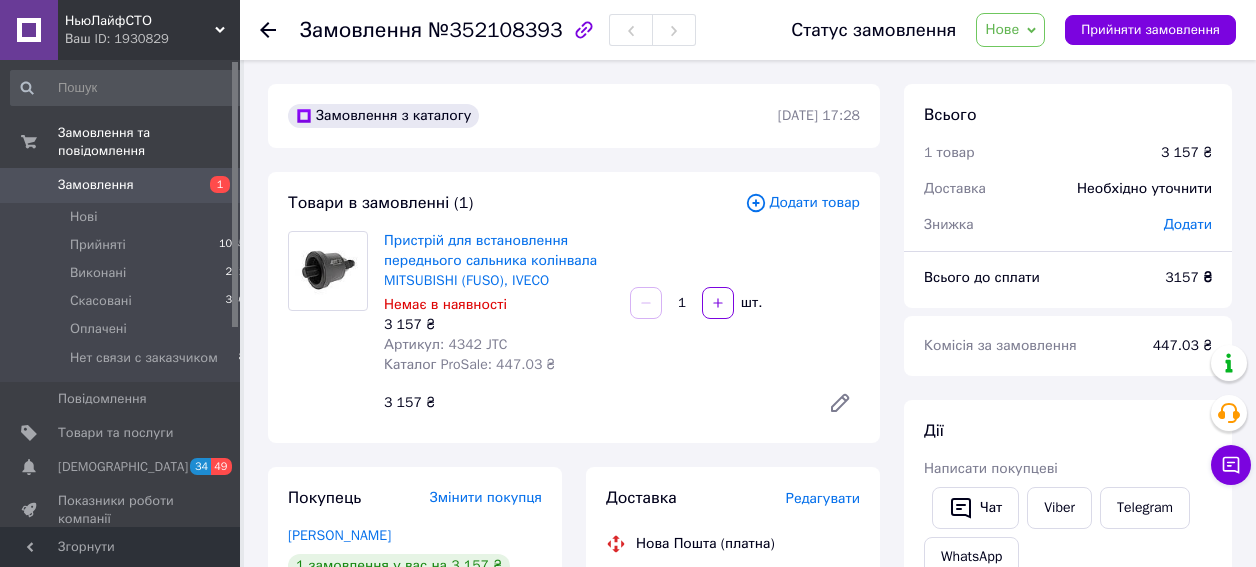 click on "Замовлення" at bounding box center (96, 185) 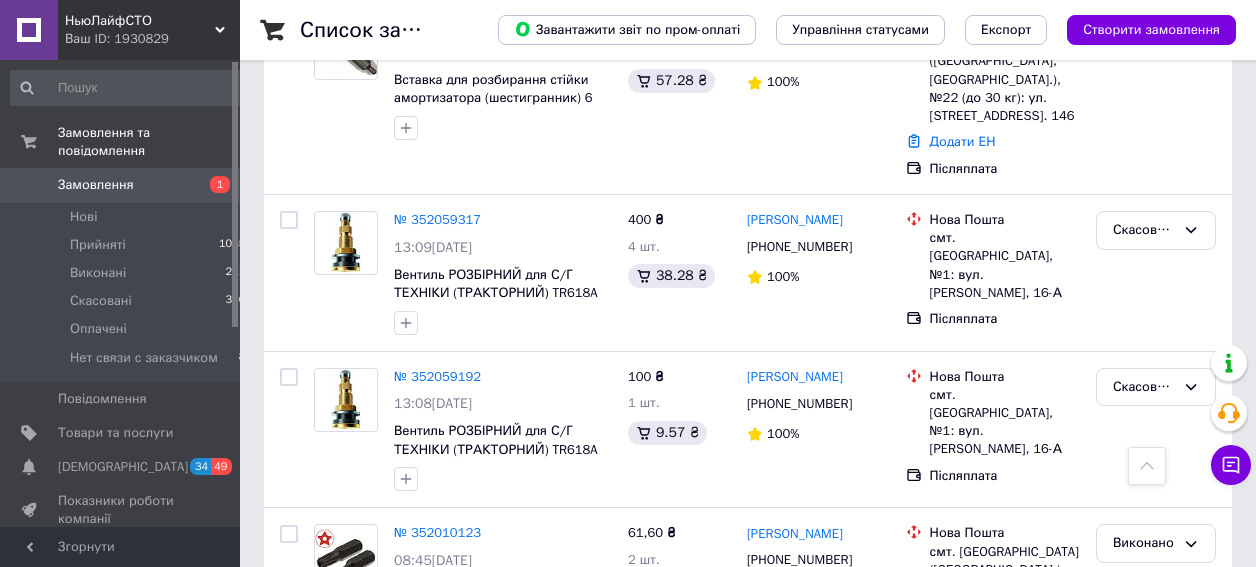 scroll, scrollTop: 1600, scrollLeft: 0, axis: vertical 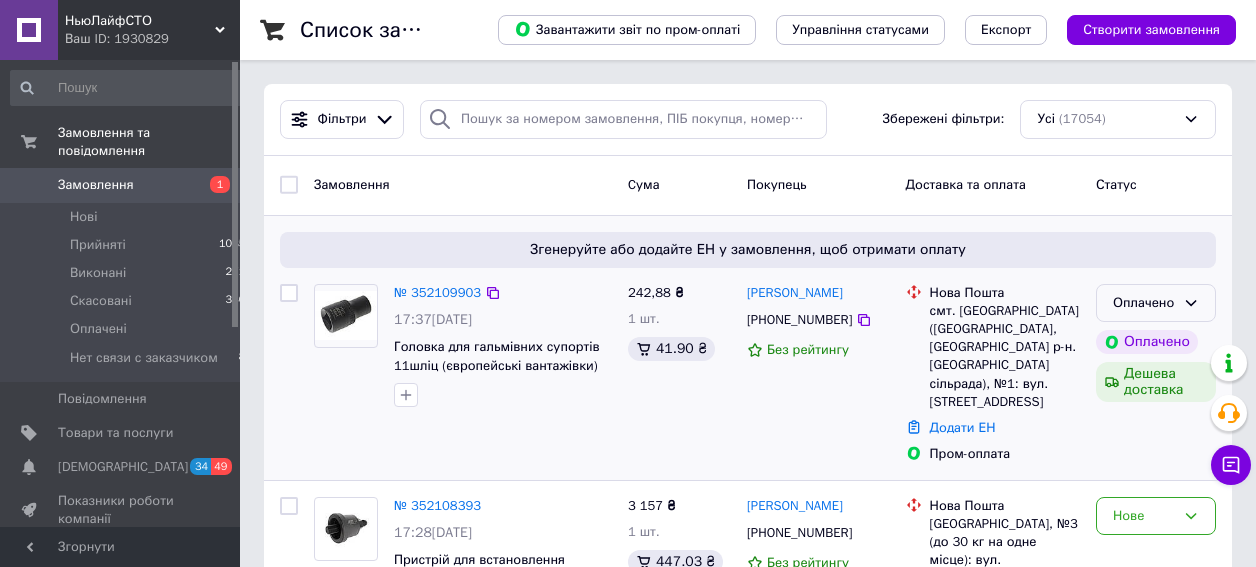 click on "Оплачено" at bounding box center (1156, 303) 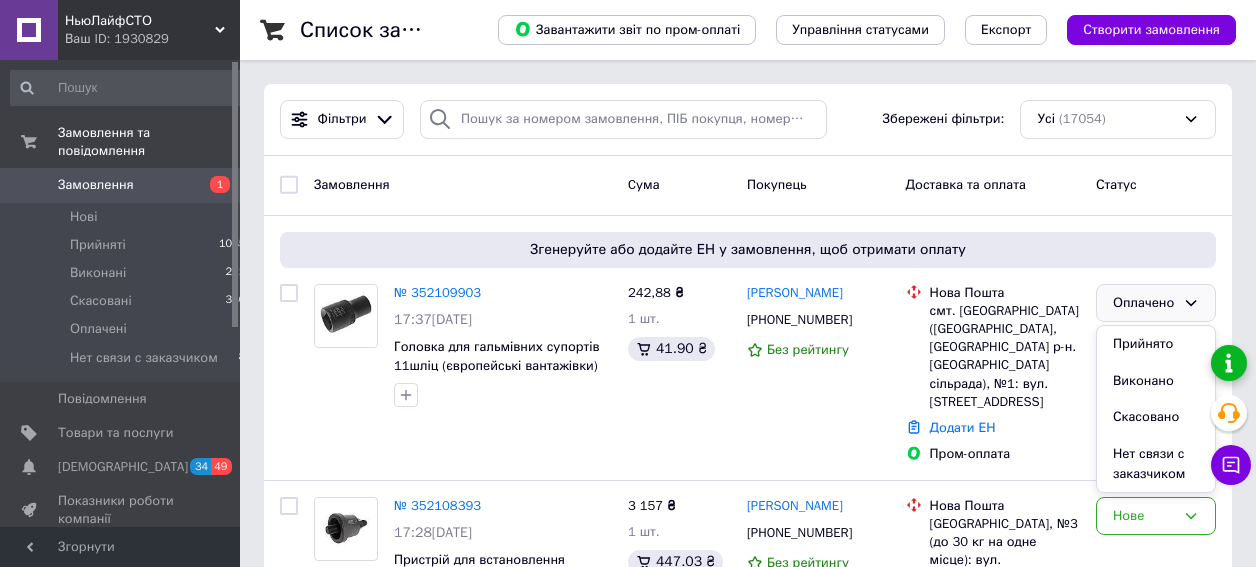 click on "Прийнято" at bounding box center (1156, 344) 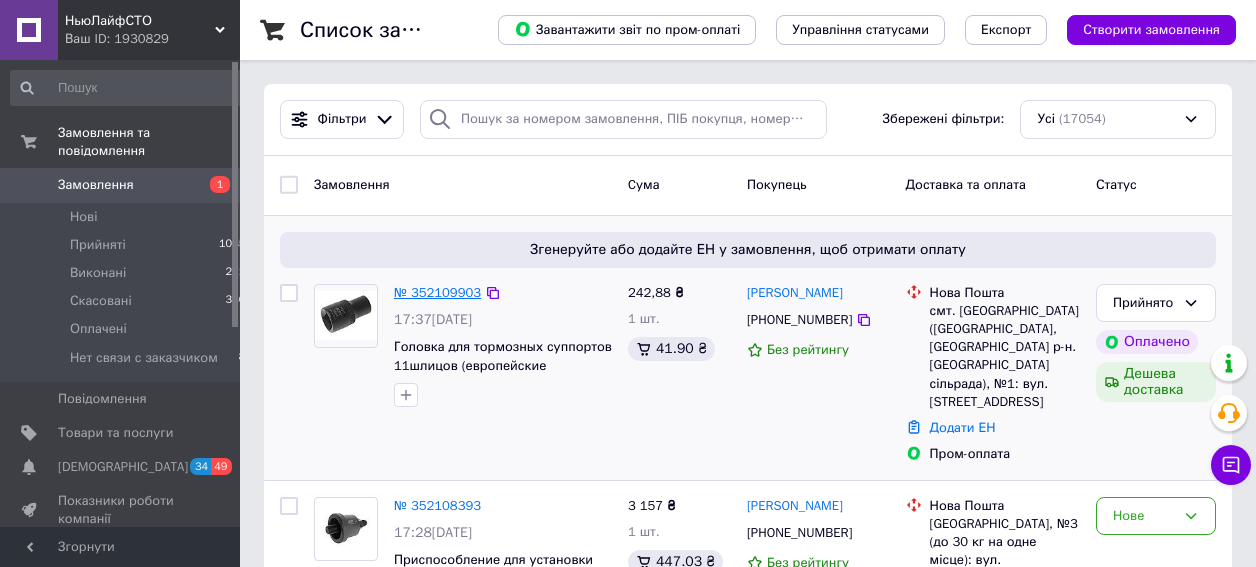 click on "№ 352109903" at bounding box center (437, 292) 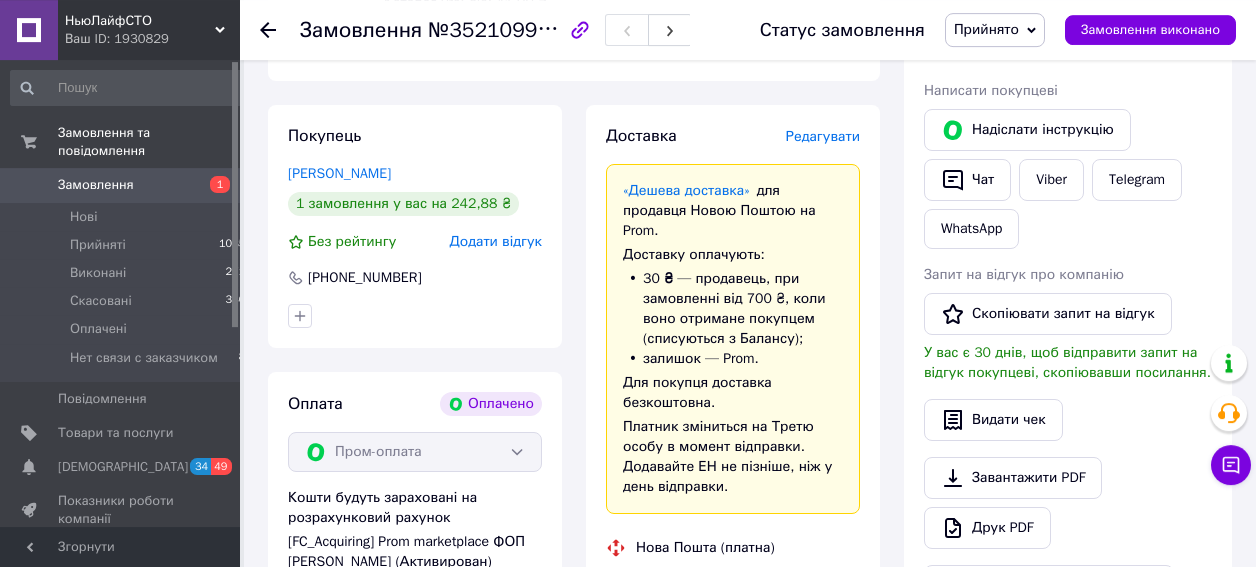 scroll, scrollTop: 480, scrollLeft: 0, axis: vertical 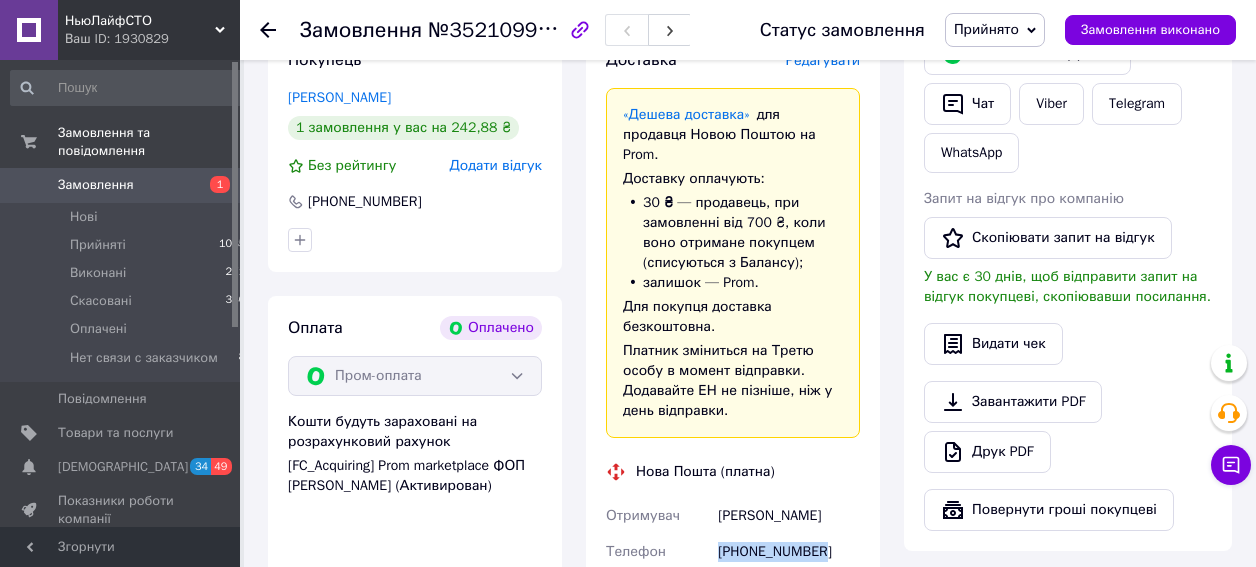 drag, startPoint x: 809, startPoint y: 360, endPoint x: 719, endPoint y: 364, distance: 90.088844 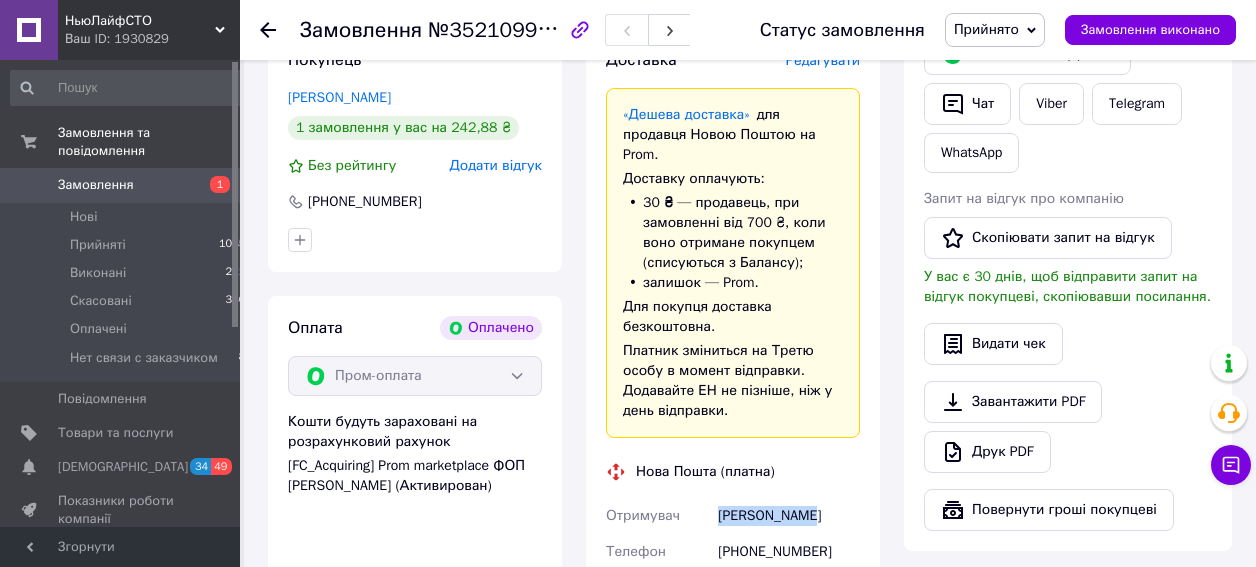 drag, startPoint x: 797, startPoint y: 332, endPoint x: 708, endPoint y: 331, distance: 89.005615 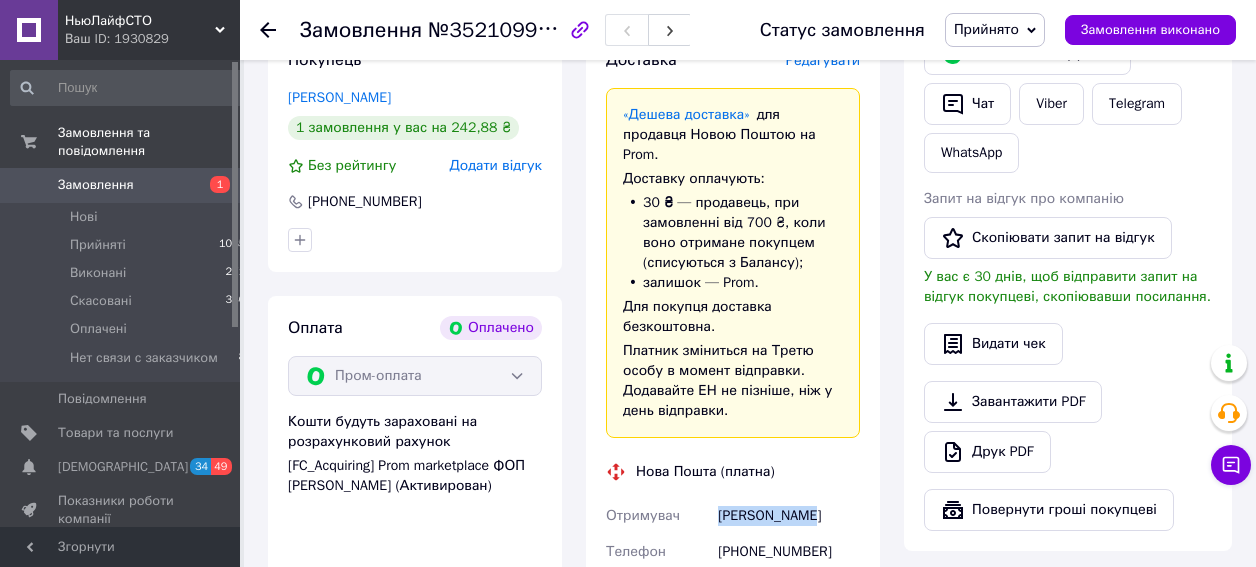 click on "Замовлення" at bounding box center [96, 185] 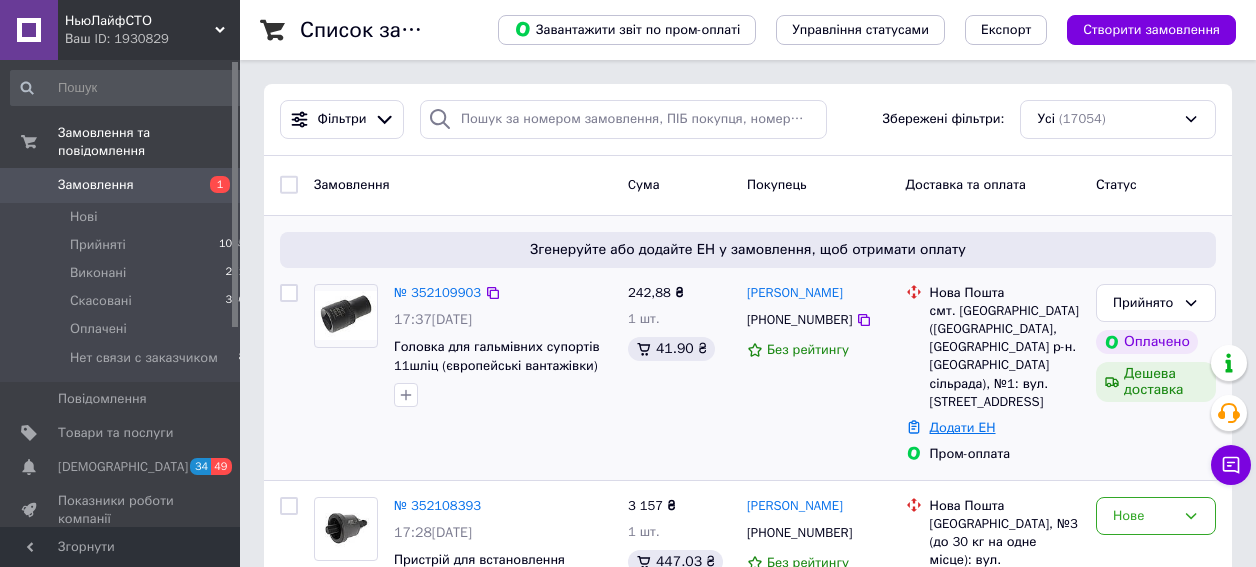 click on "Додати ЕН" at bounding box center [963, 427] 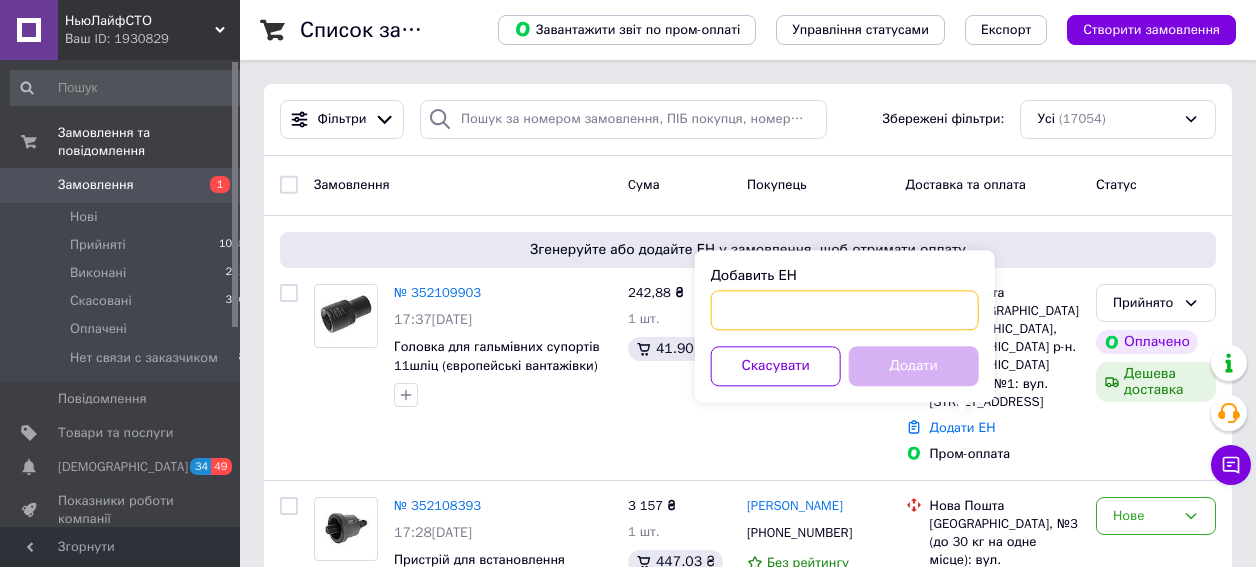 click on "Добавить ЕН" at bounding box center (845, 310) 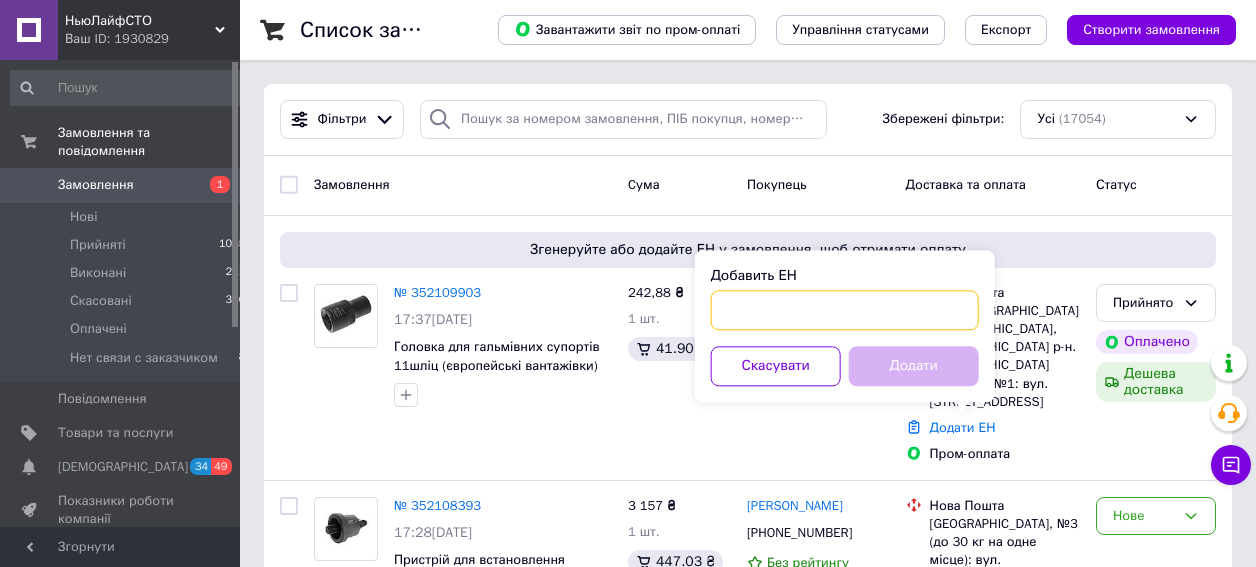 paste on "20451203354163" 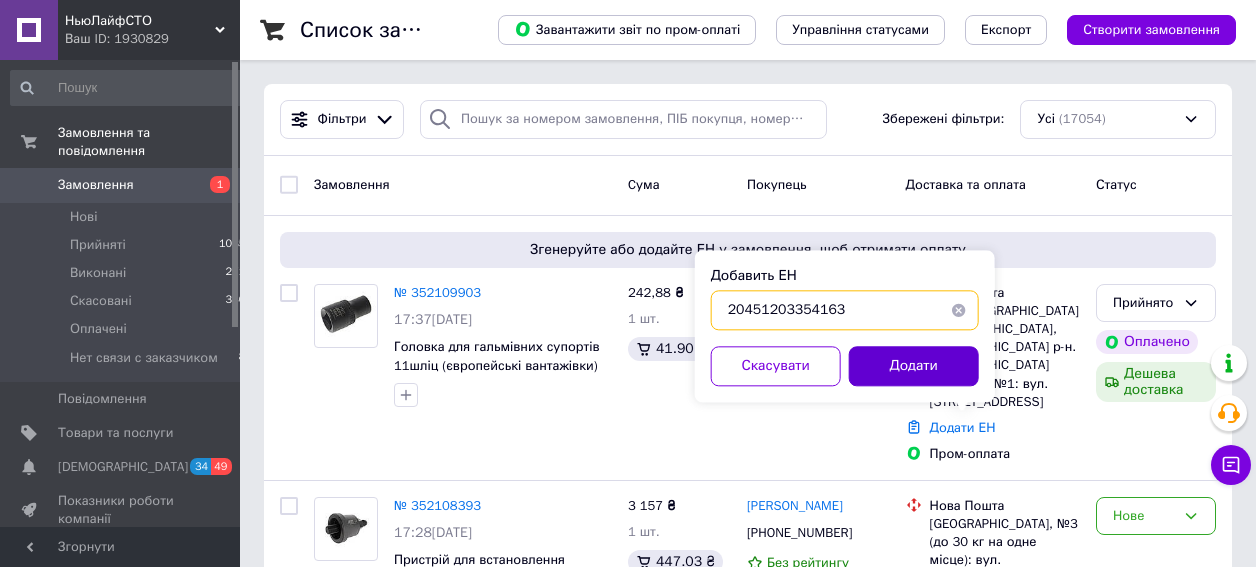 type on "20451203354163" 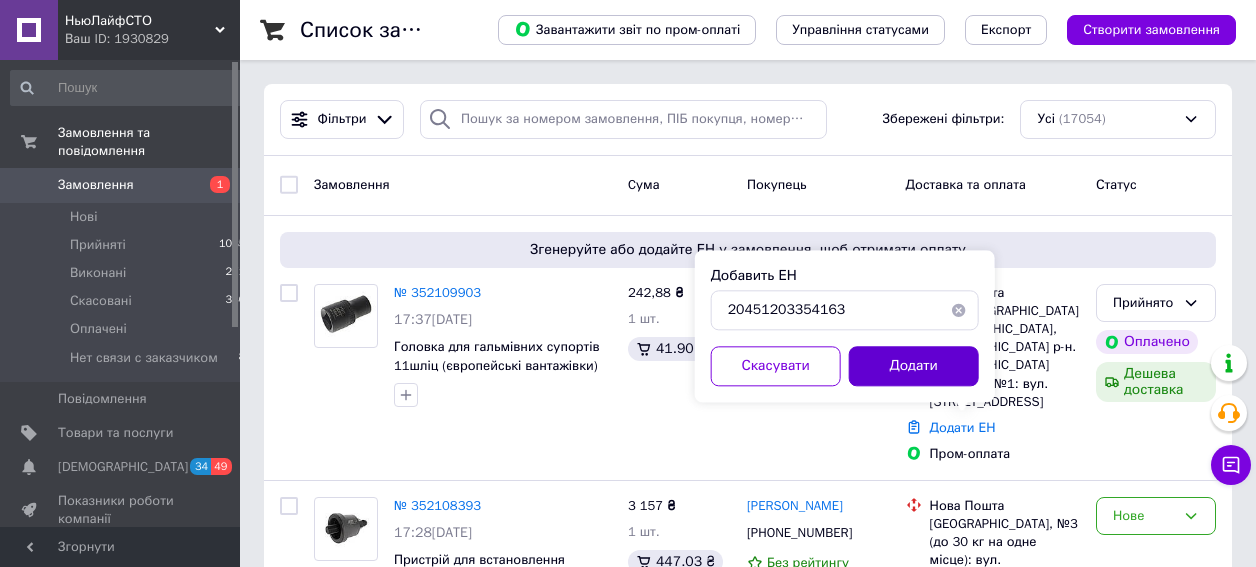 click on "Додати" at bounding box center (914, 366) 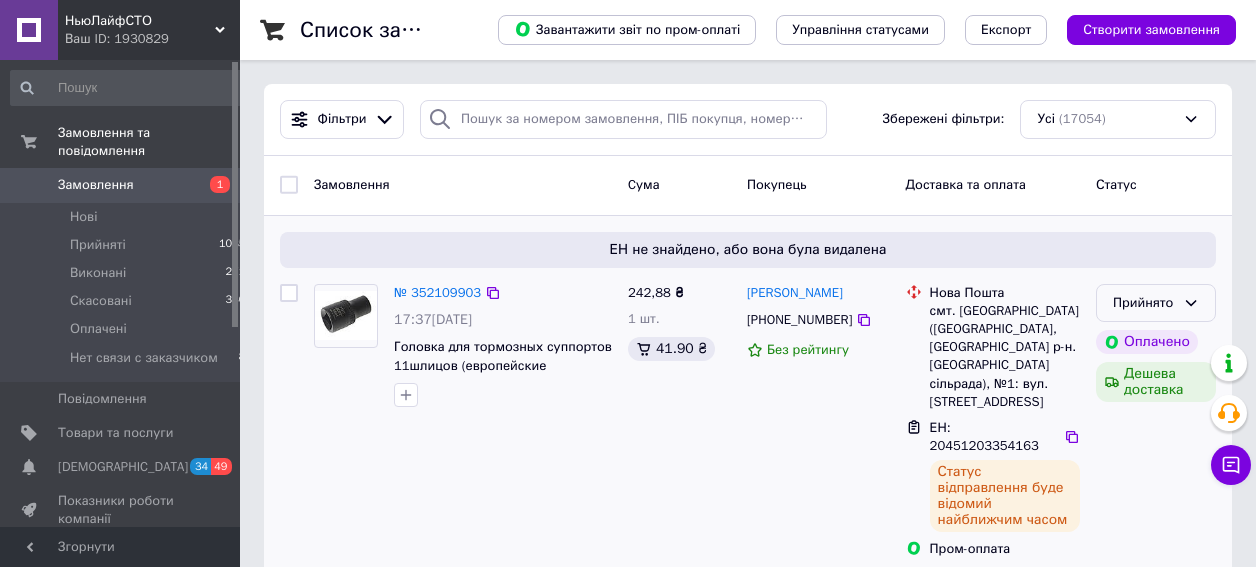 click 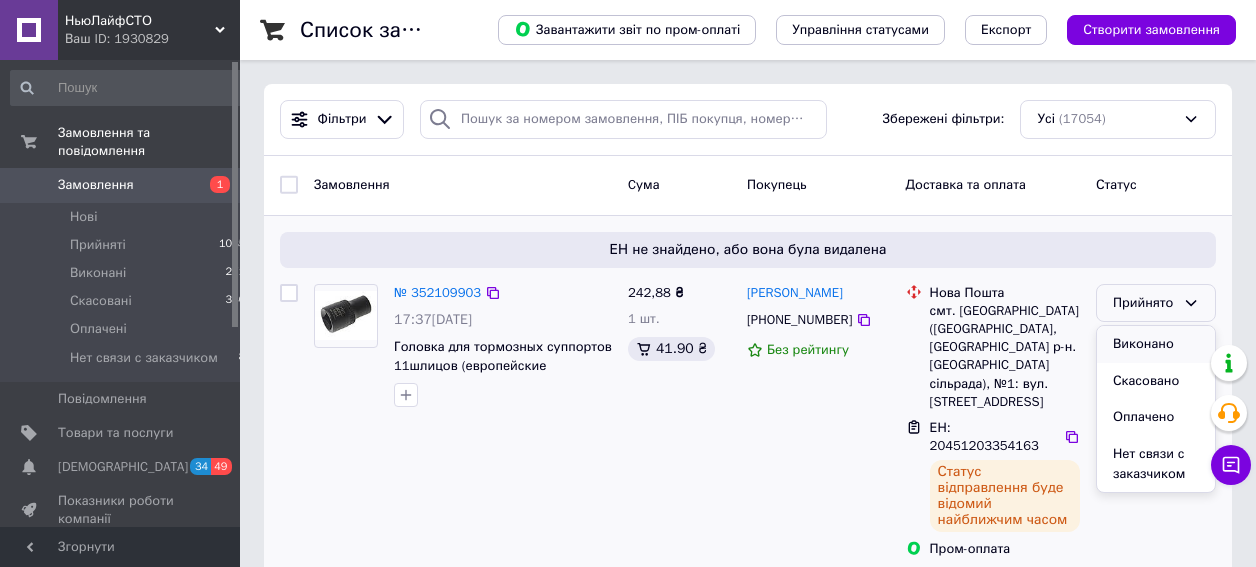 click on "Виконано" at bounding box center [1156, 344] 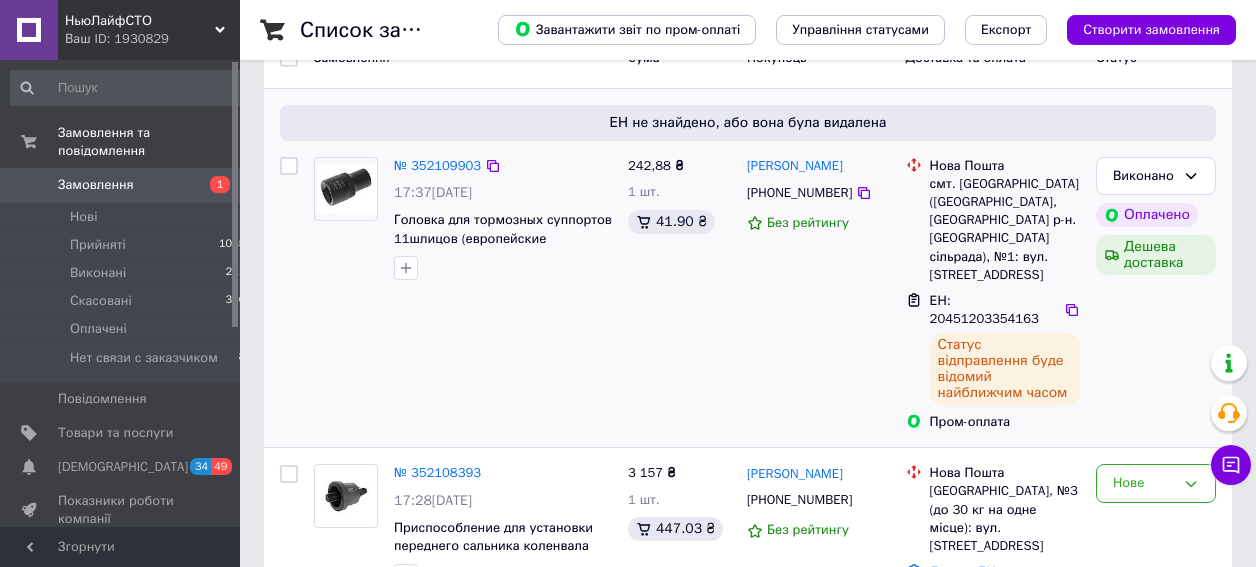 scroll, scrollTop: 80, scrollLeft: 0, axis: vertical 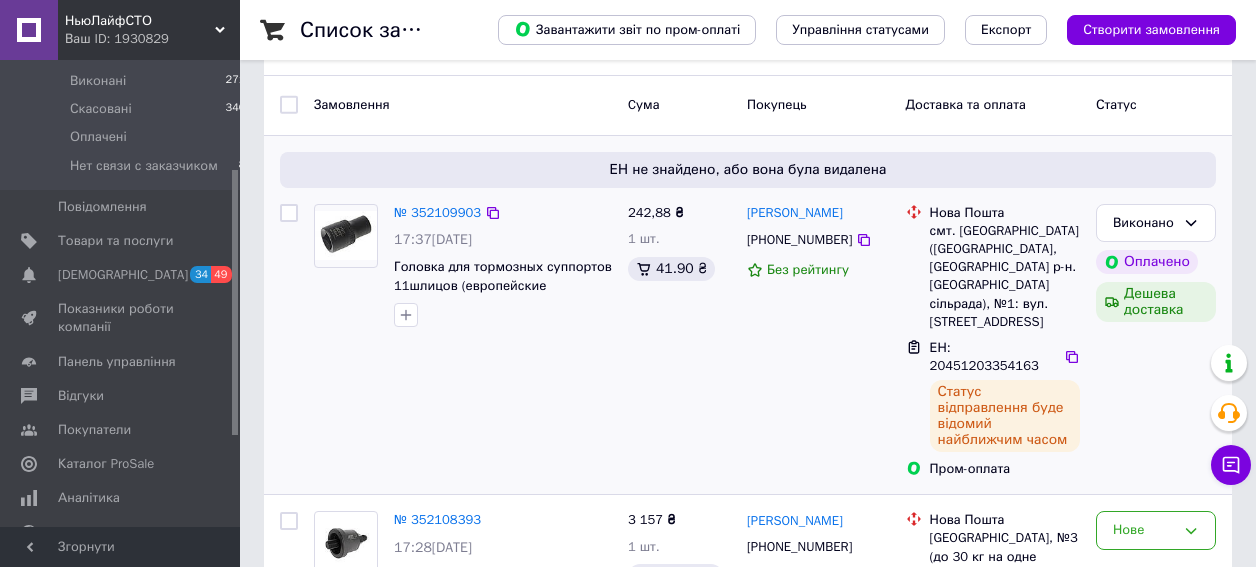 click on "№ 352109903" at bounding box center (437, 213) 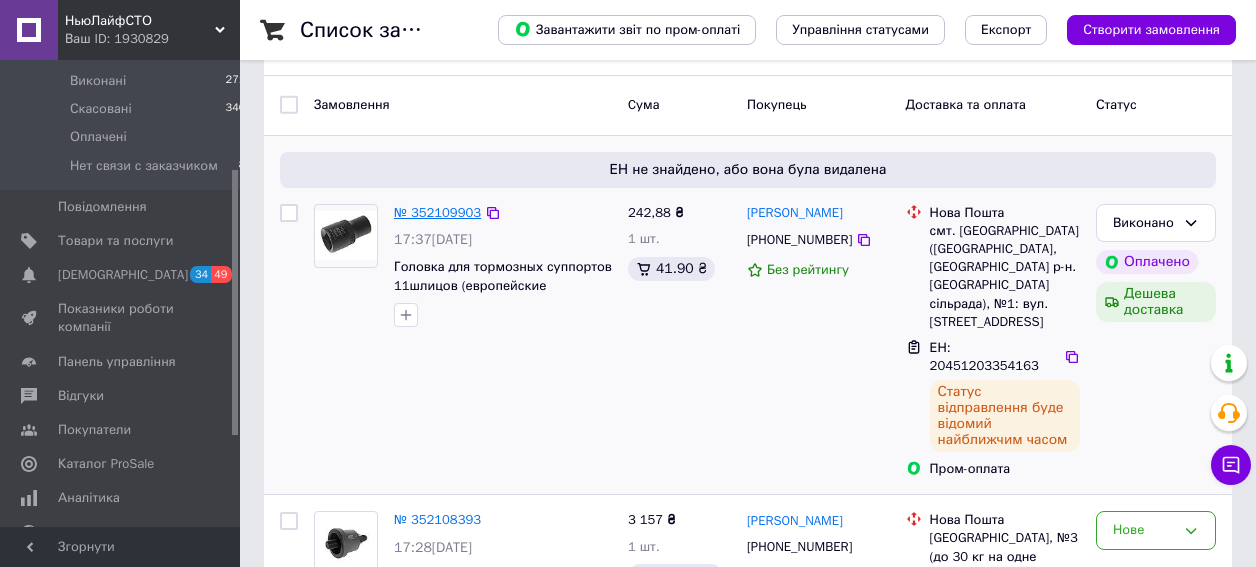 click on "№ 352109903" at bounding box center [437, 212] 